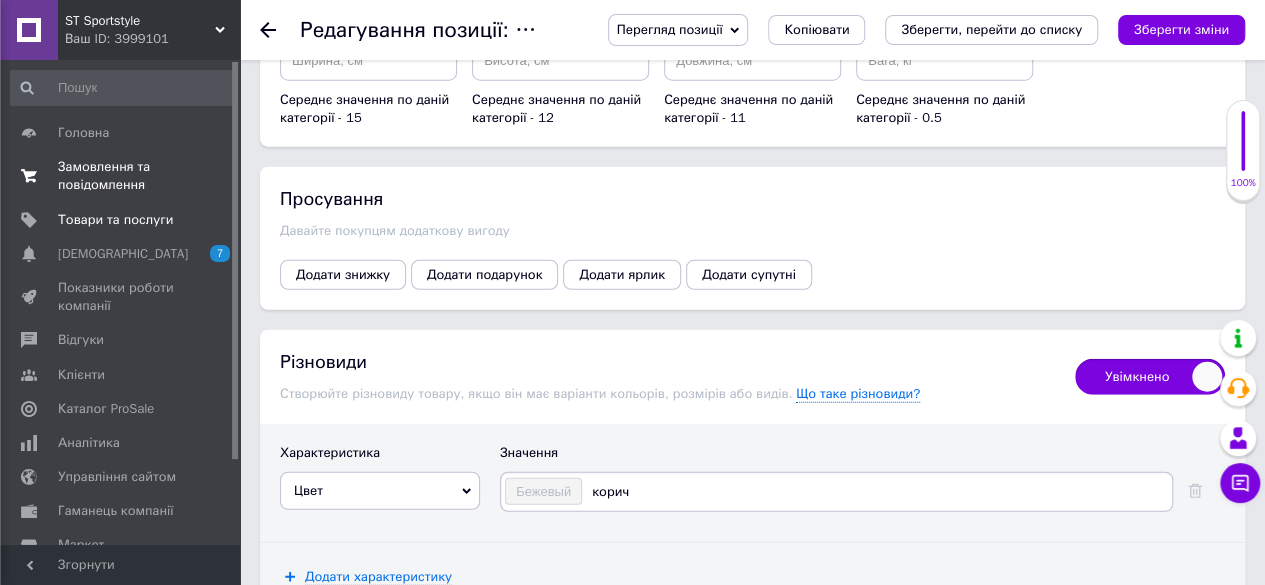 scroll, scrollTop: 0, scrollLeft: 0, axis: both 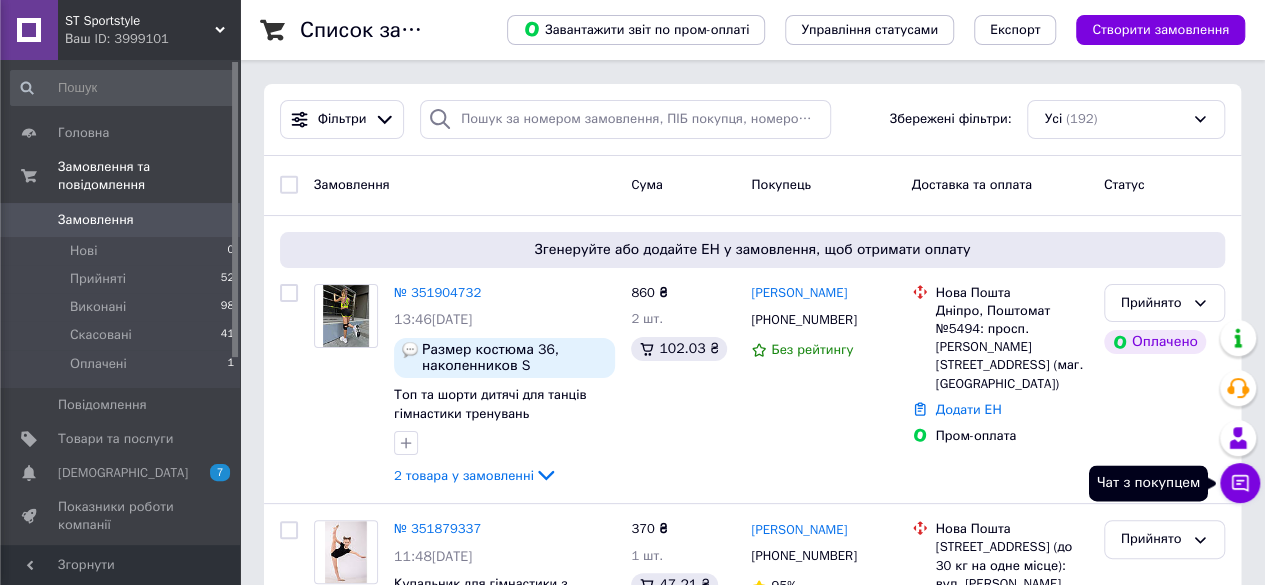 click on "Чат з покупцем" at bounding box center (1240, 483) 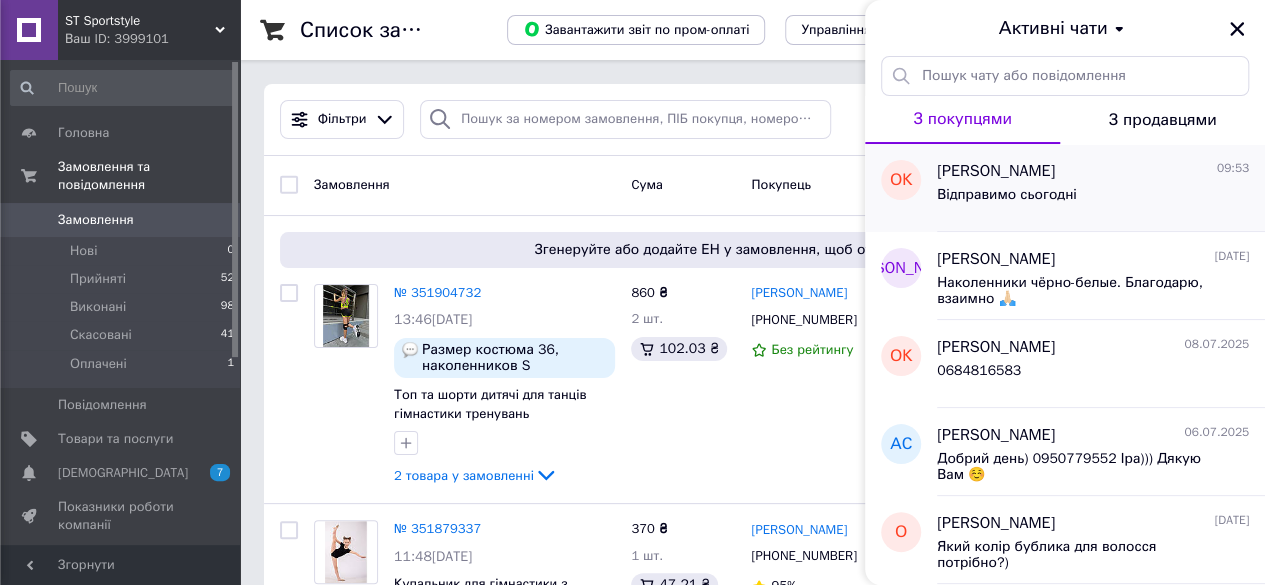 click on "Відправимо сьогодні" at bounding box center [1093, 199] 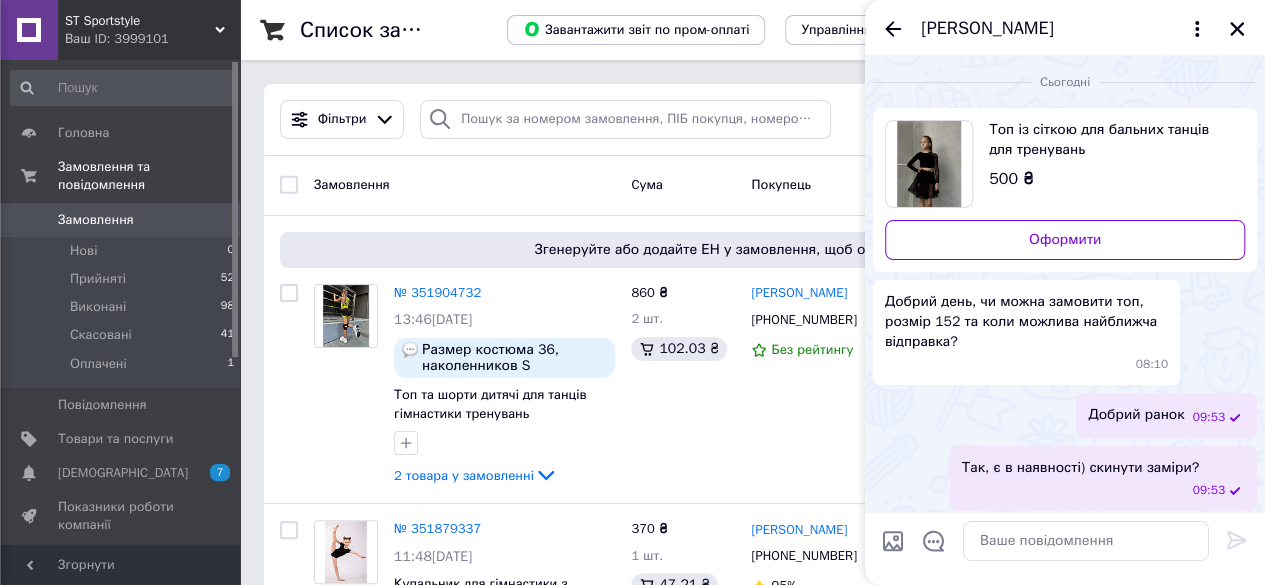 scroll, scrollTop: 40, scrollLeft: 0, axis: vertical 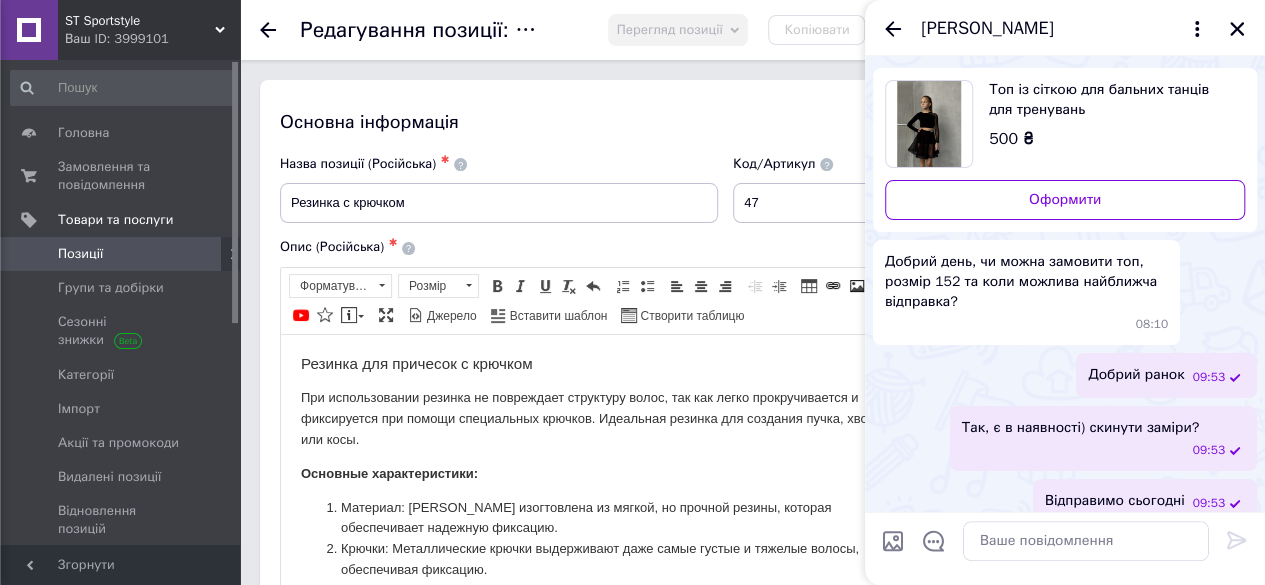 click on "[PERSON_NAME]" at bounding box center [1065, 28] 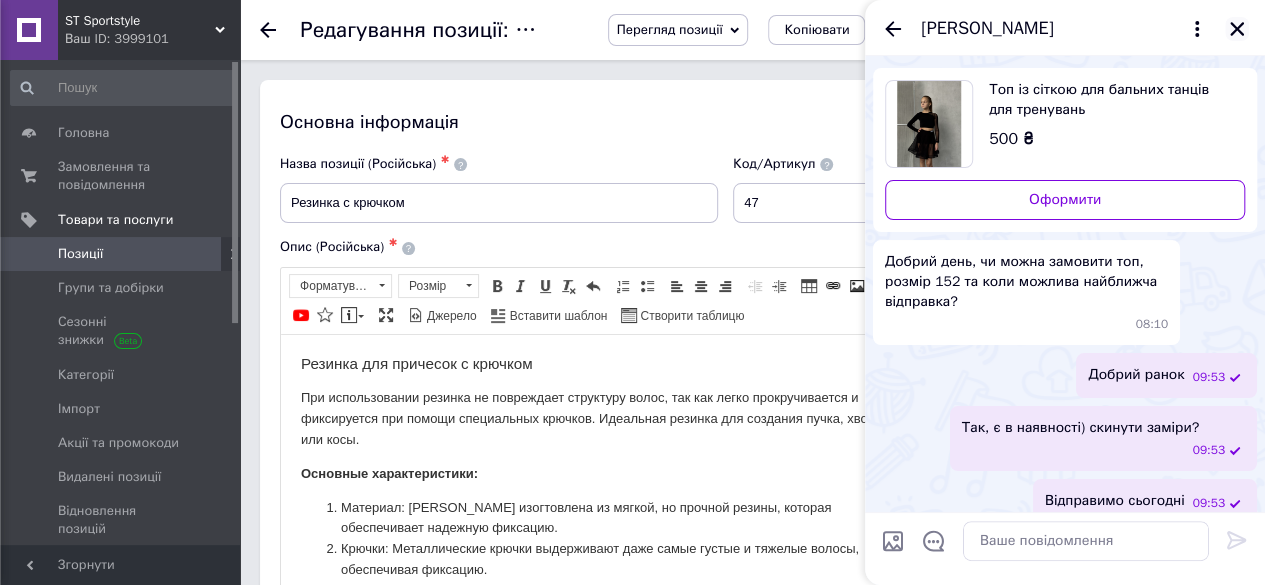 click 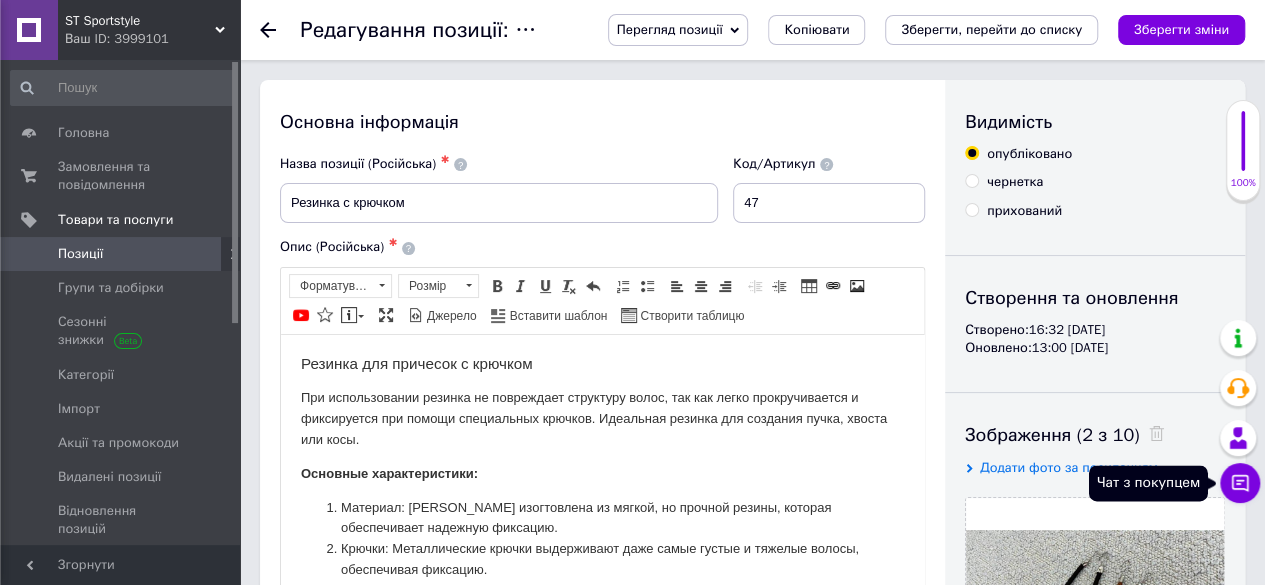 click 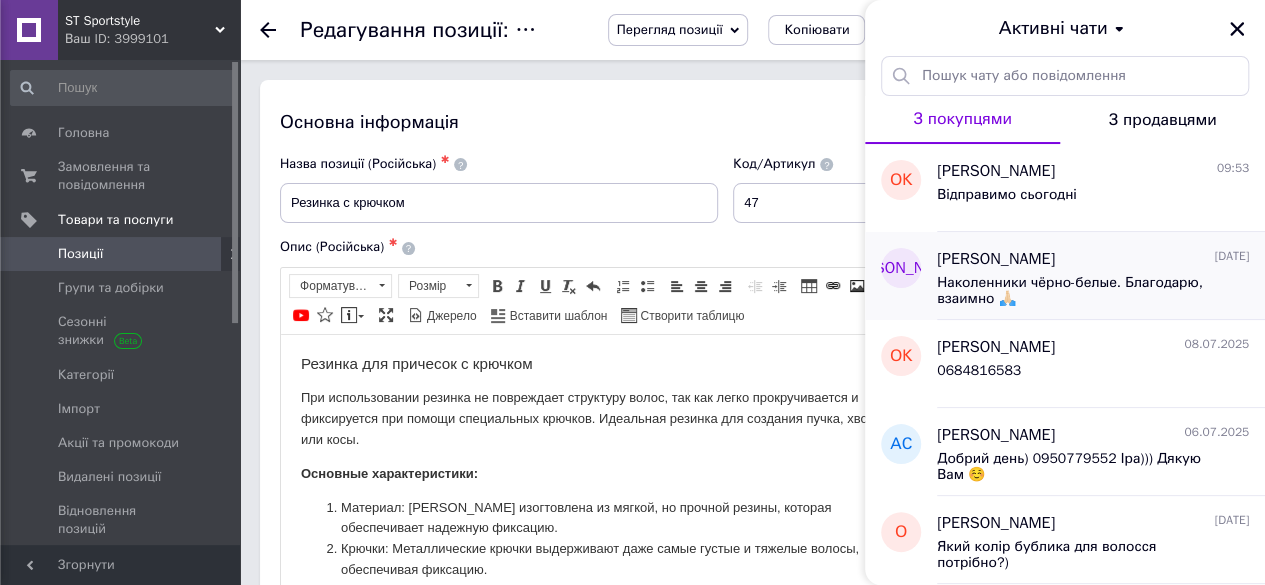 click on "Наколенники чёрно-белые. Благодарю, взаимно 🙏🏻" at bounding box center [1079, 291] 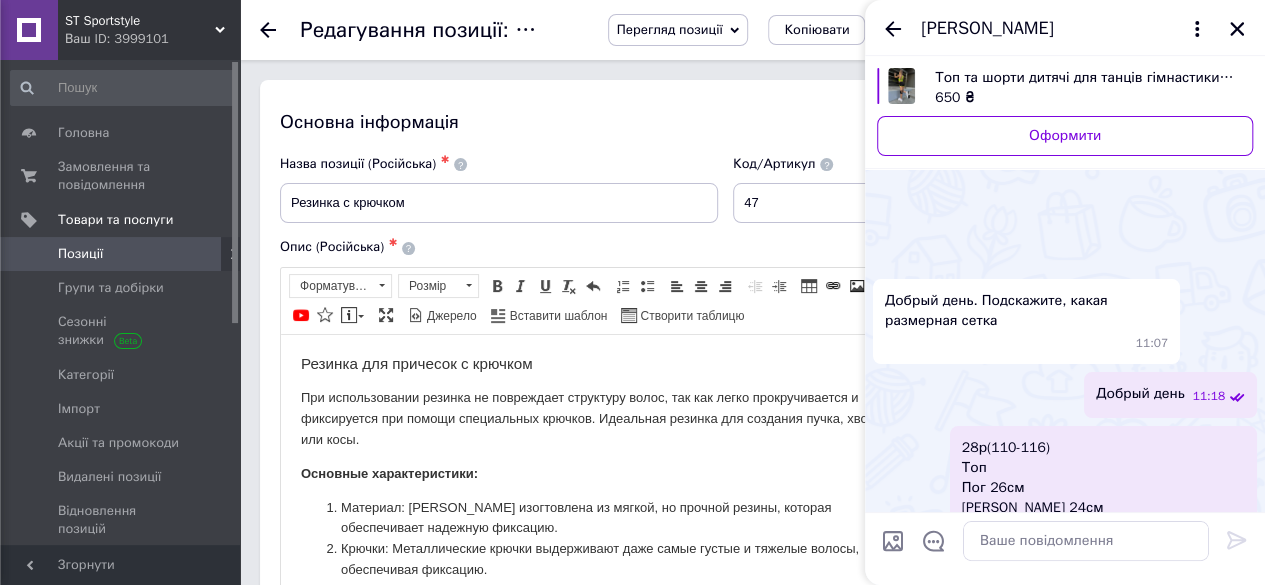 scroll, scrollTop: 3623, scrollLeft: 0, axis: vertical 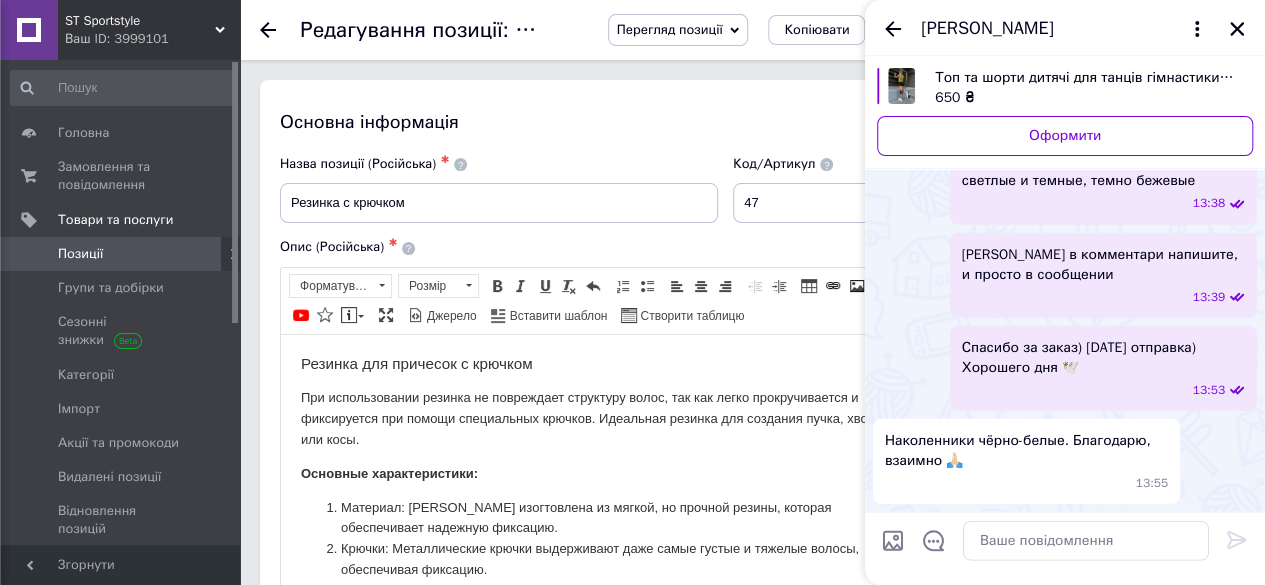 click on "Наколенники чёрно-белые. Благодарю, взаимно 🙏🏻 13:55" at bounding box center (1065, 461) 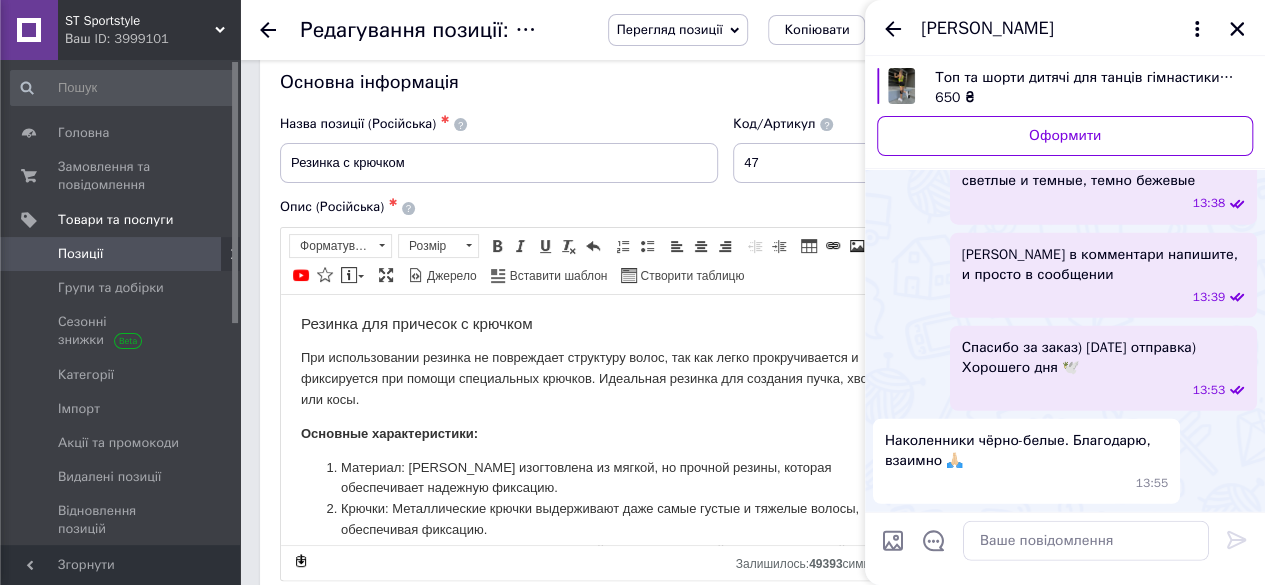 scroll, scrollTop: 0, scrollLeft: 0, axis: both 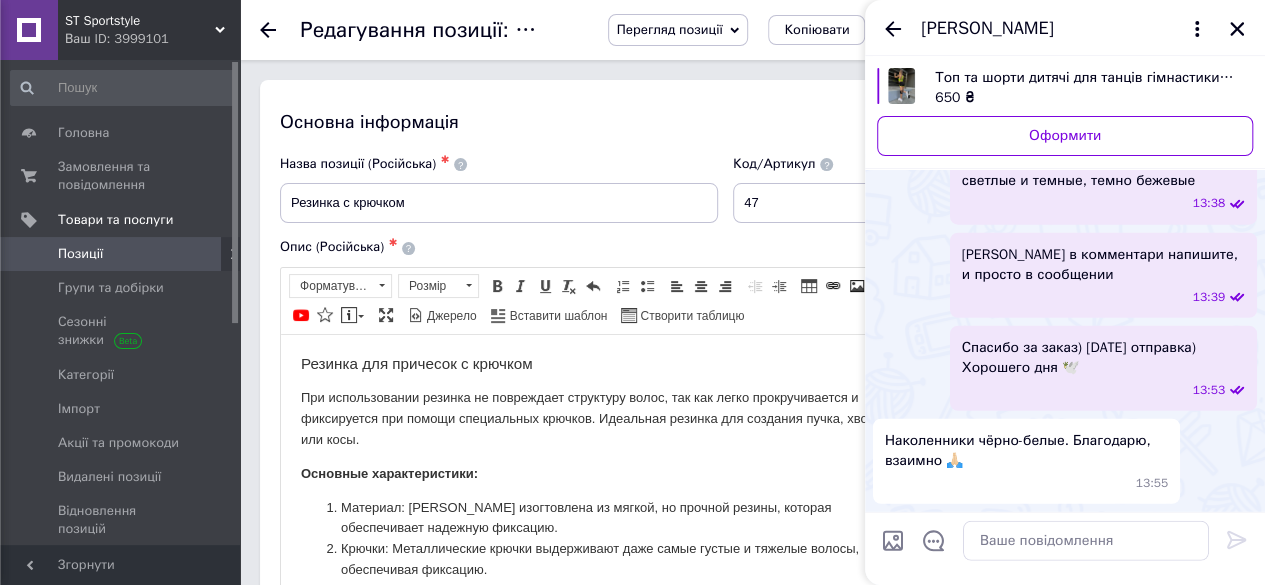 click on "Есть черные, черно-белые, розовые светлые и темные, темно бежевые 13:38" at bounding box center (1065, 181) 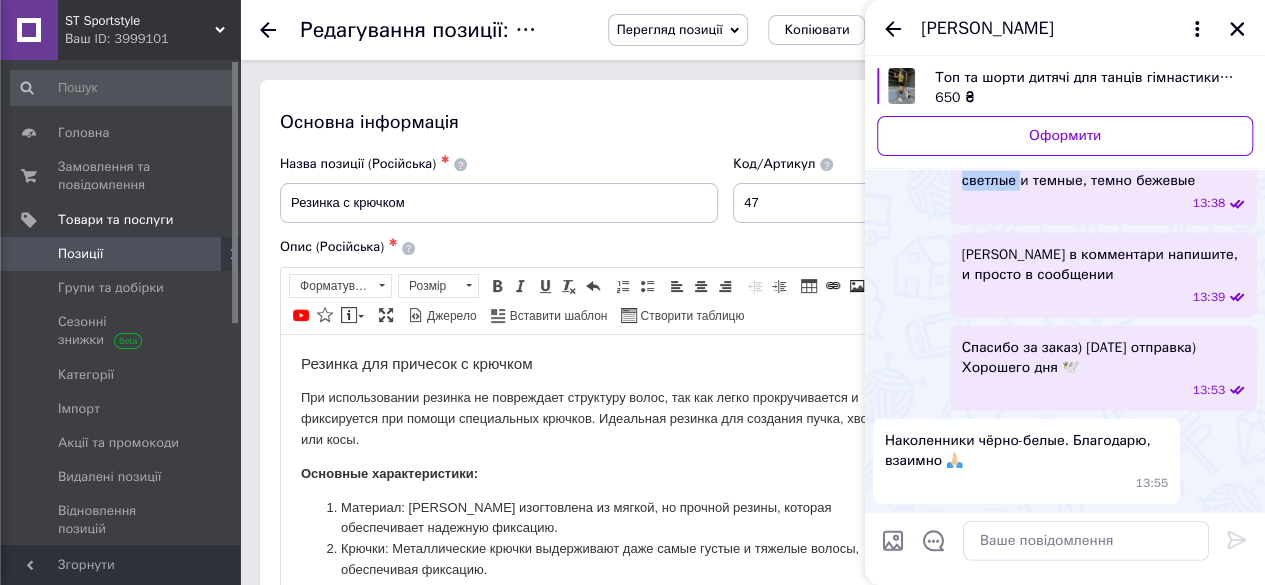 click on "Есть черные, черно-белые, розовые светлые и темные, темно бежевые 13:38" at bounding box center [1065, 181] 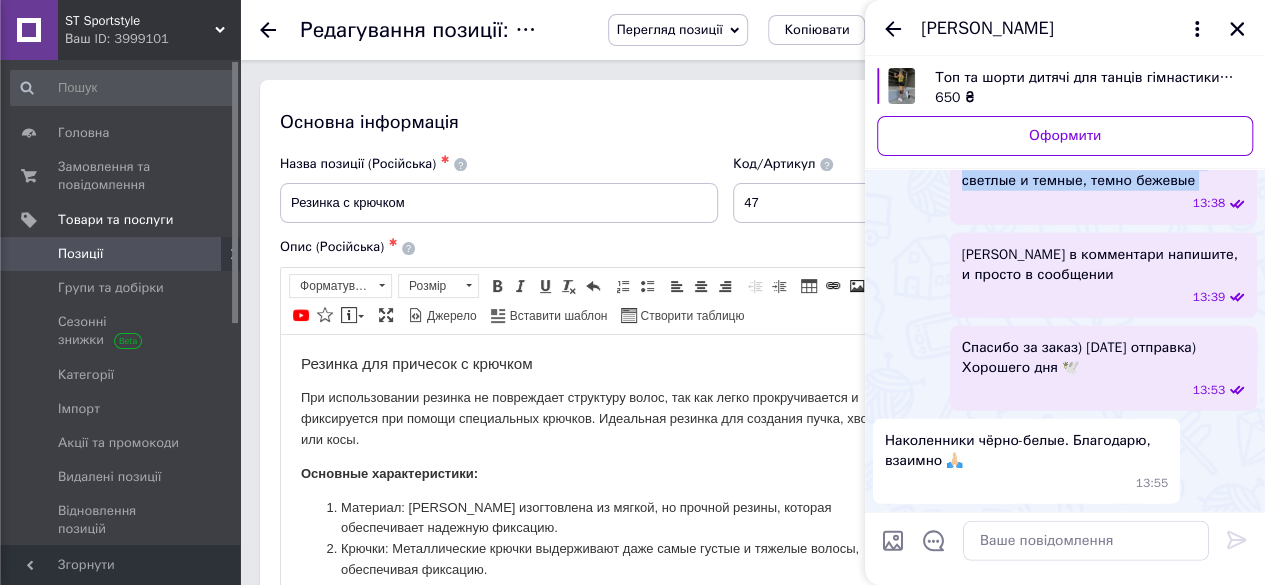 click on "Есть черные, черно-белые, розовые светлые и темные, темно бежевые 13:38" at bounding box center (1065, 181) 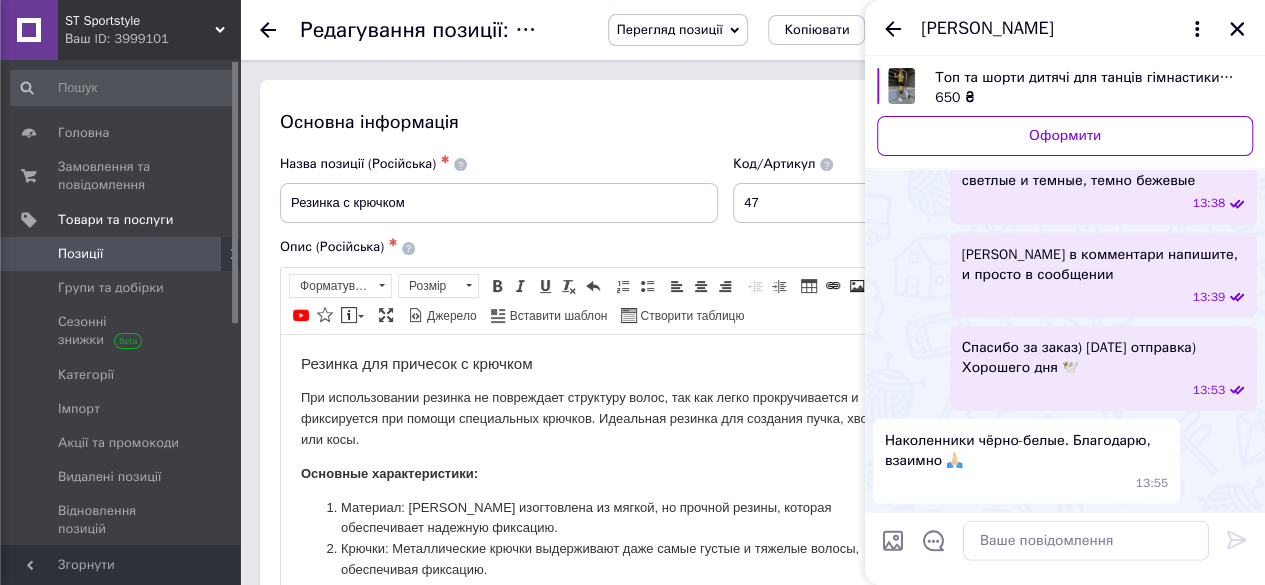click on "[PERSON_NAME] в комментари напишите, и просто в сообщении 13:39" at bounding box center [1103, 275] 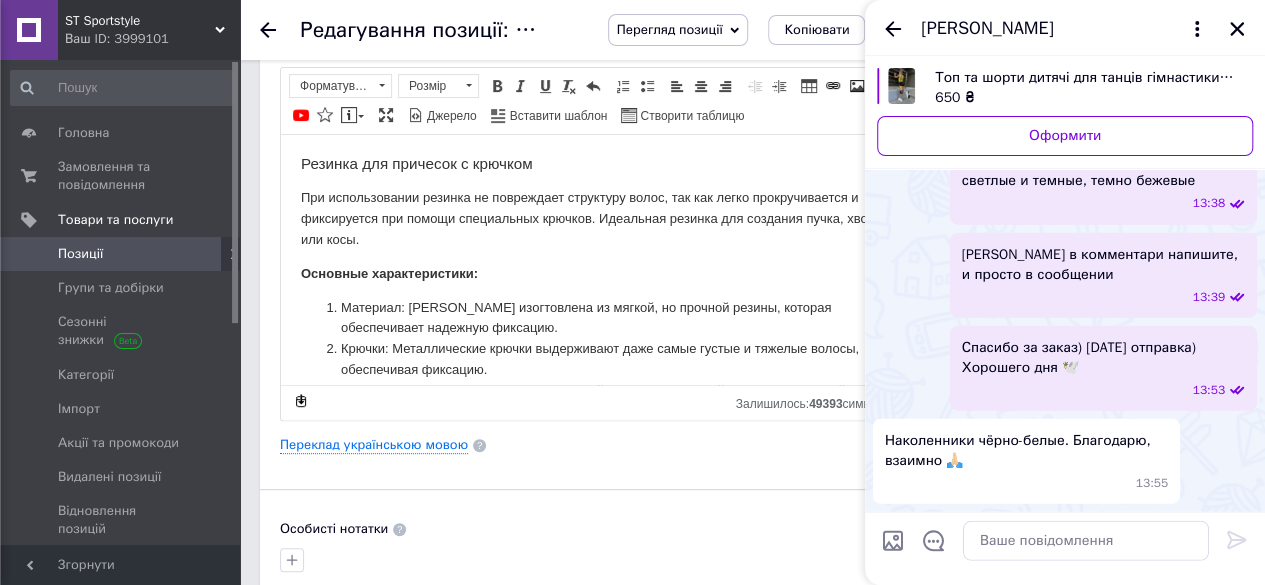 scroll, scrollTop: 160, scrollLeft: 0, axis: vertical 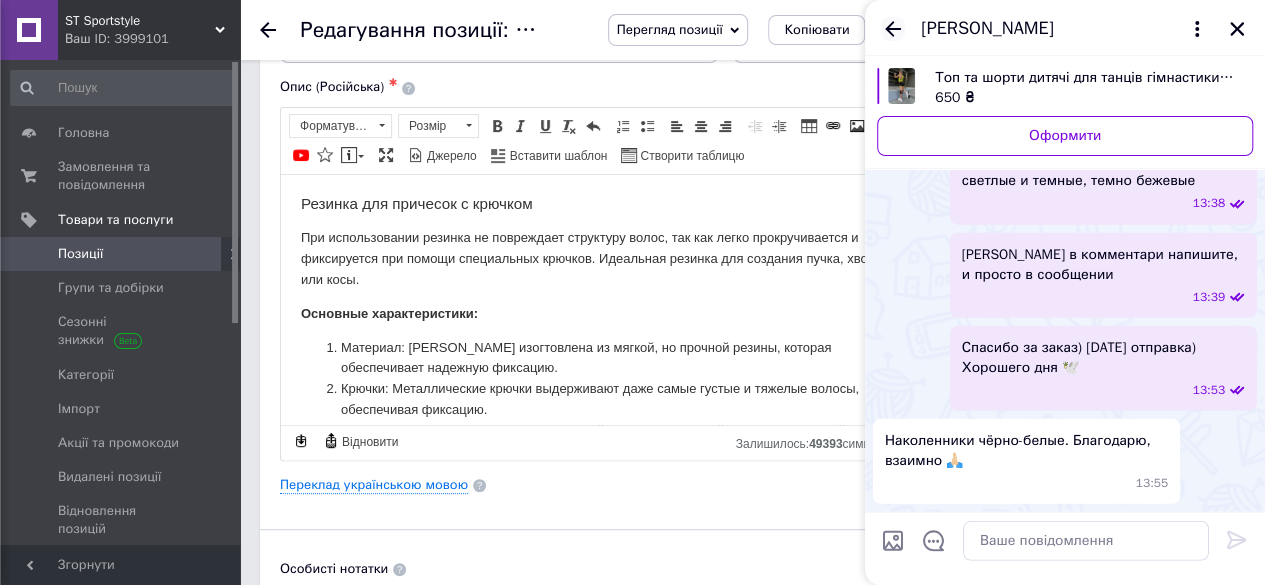click 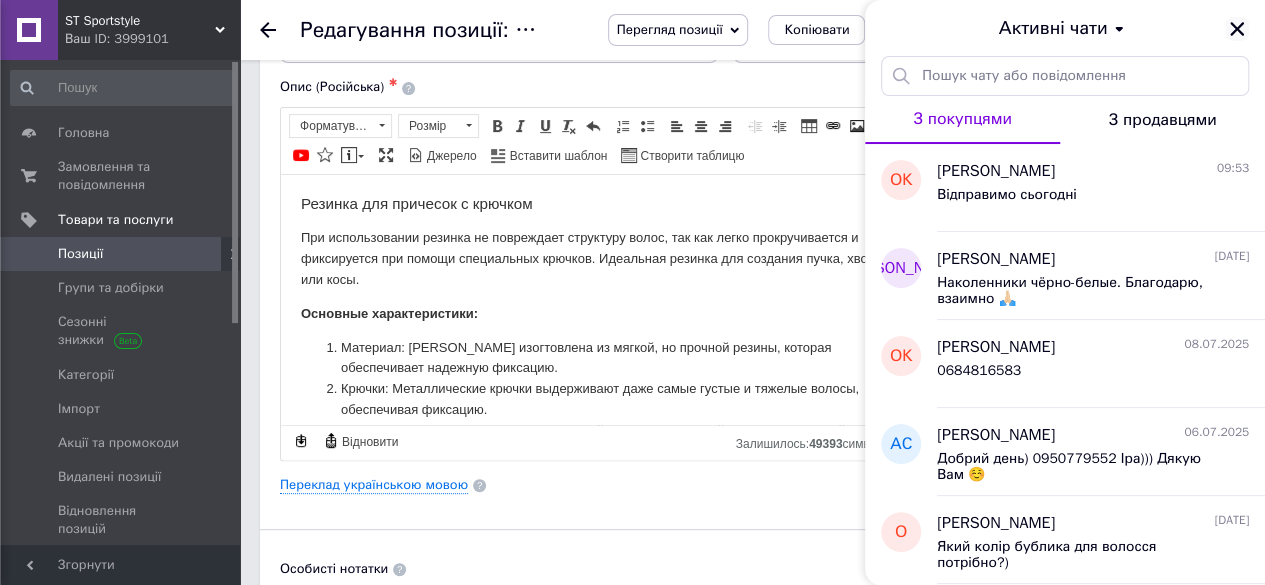 click 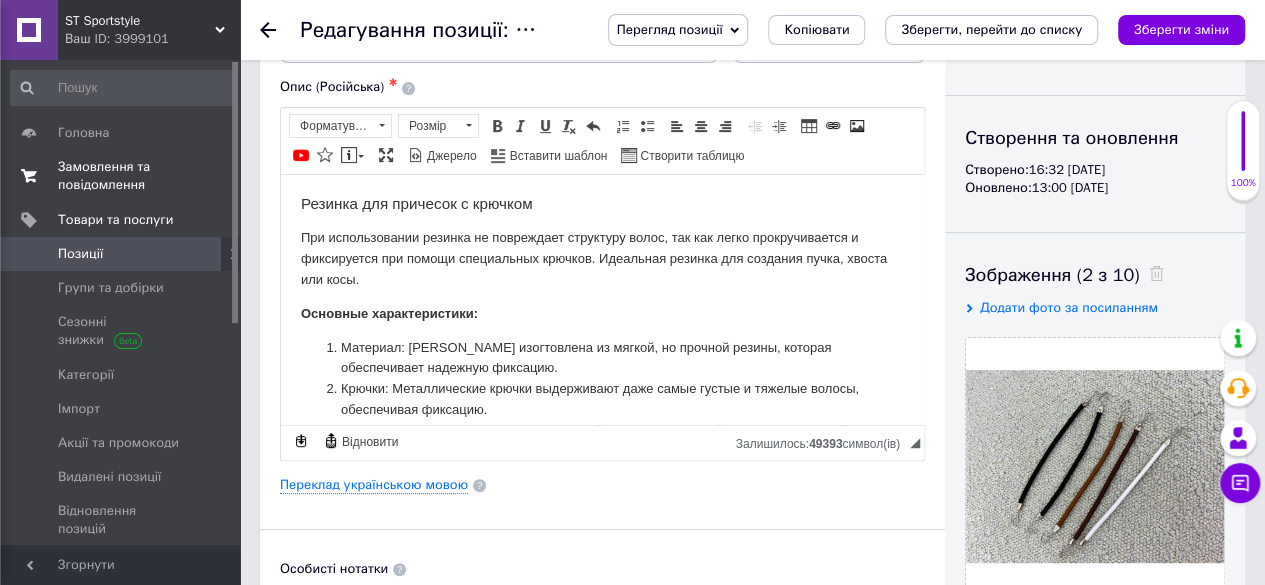 click on "Замовлення та повідомлення" at bounding box center (121, 176) 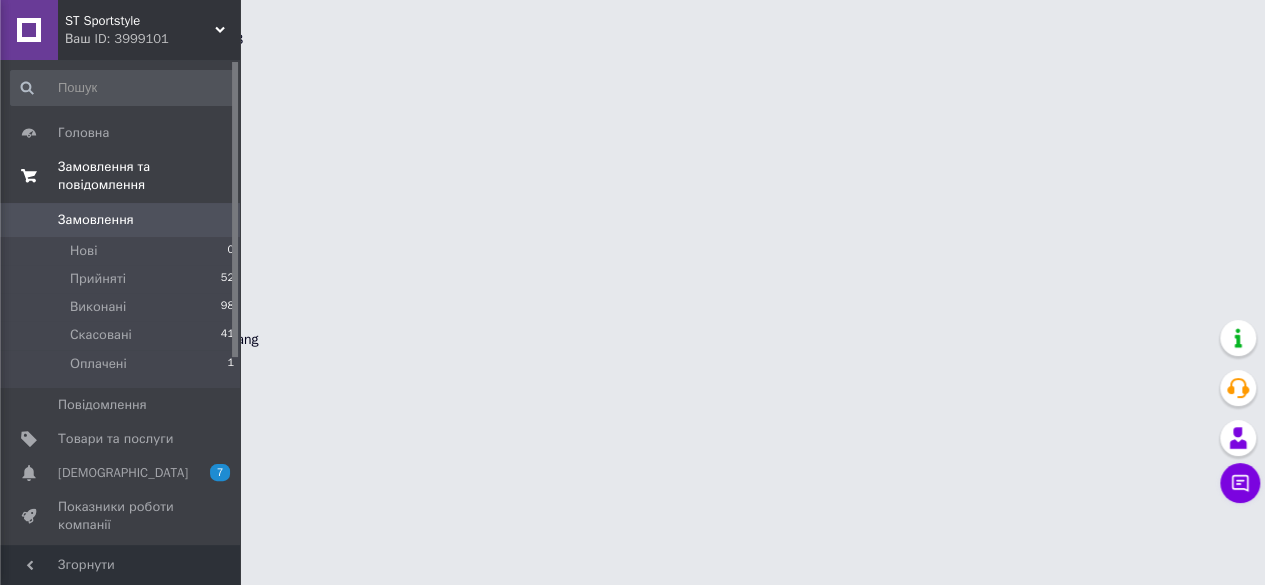 scroll, scrollTop: 0, scrollLeft: 0, axis: both 